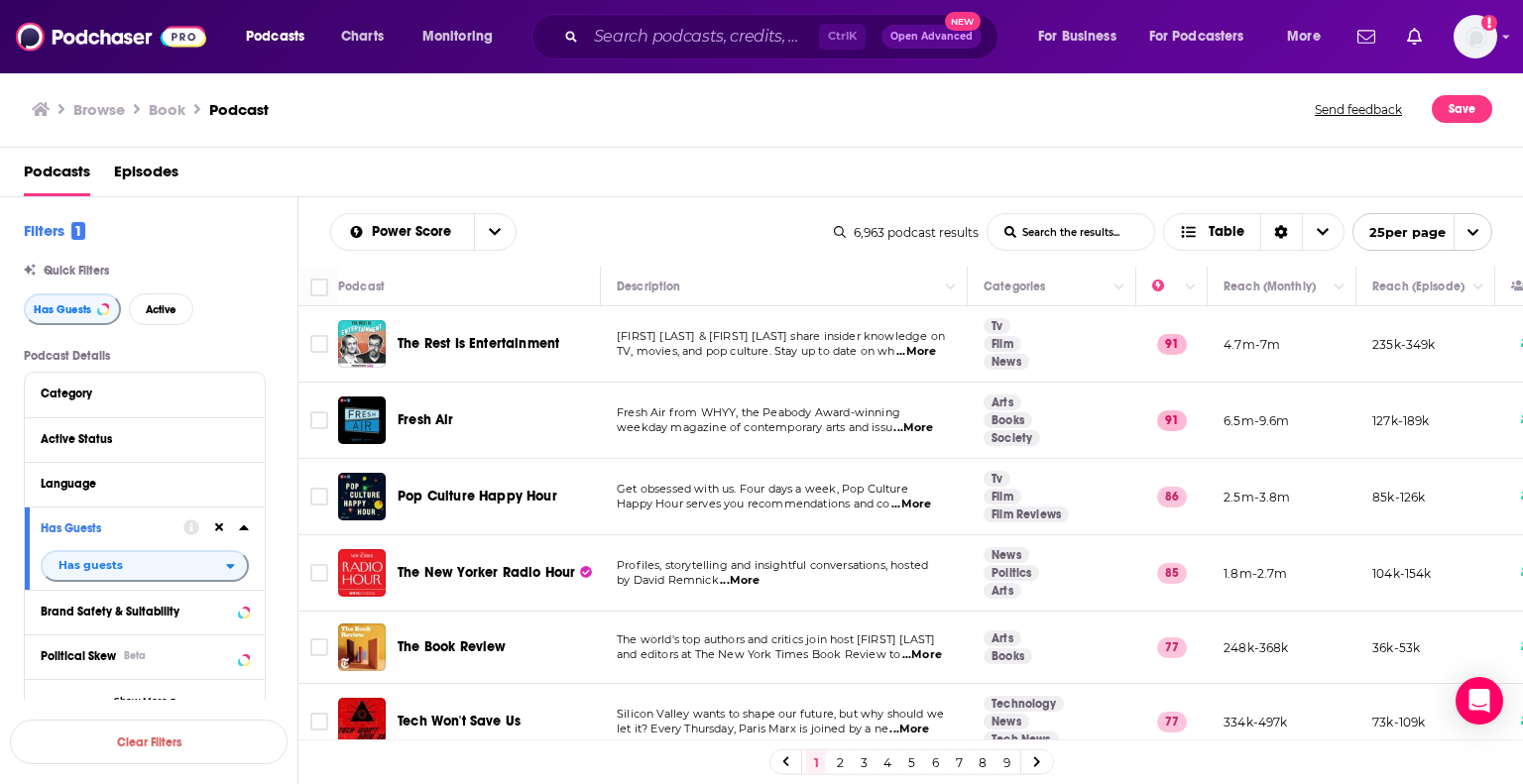 scroll, scrollTop: 0, scrollLeft: 0, axis: both 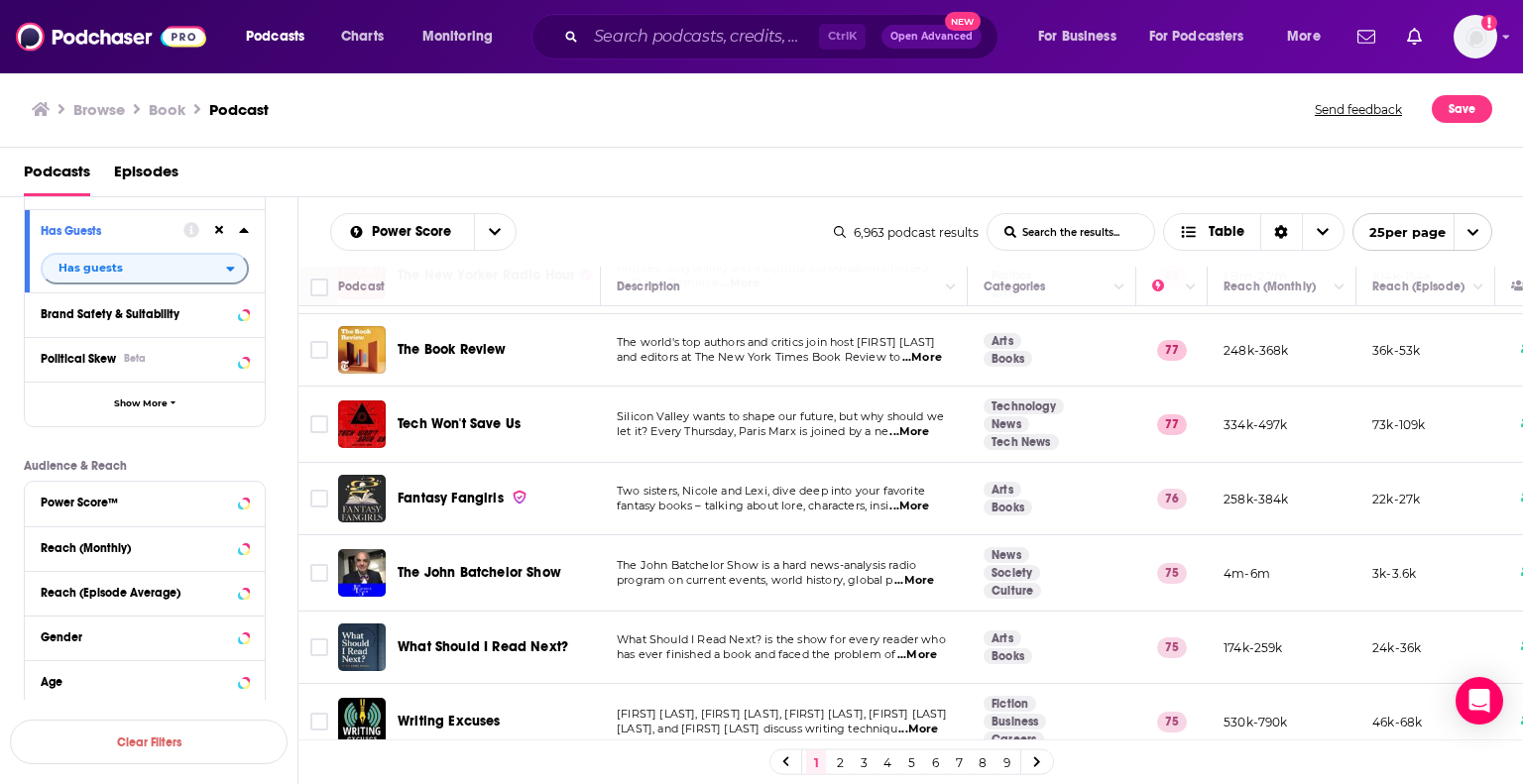 click on "fantasy books – talking about lore, characters, insi" at bounding box center [753, 505] 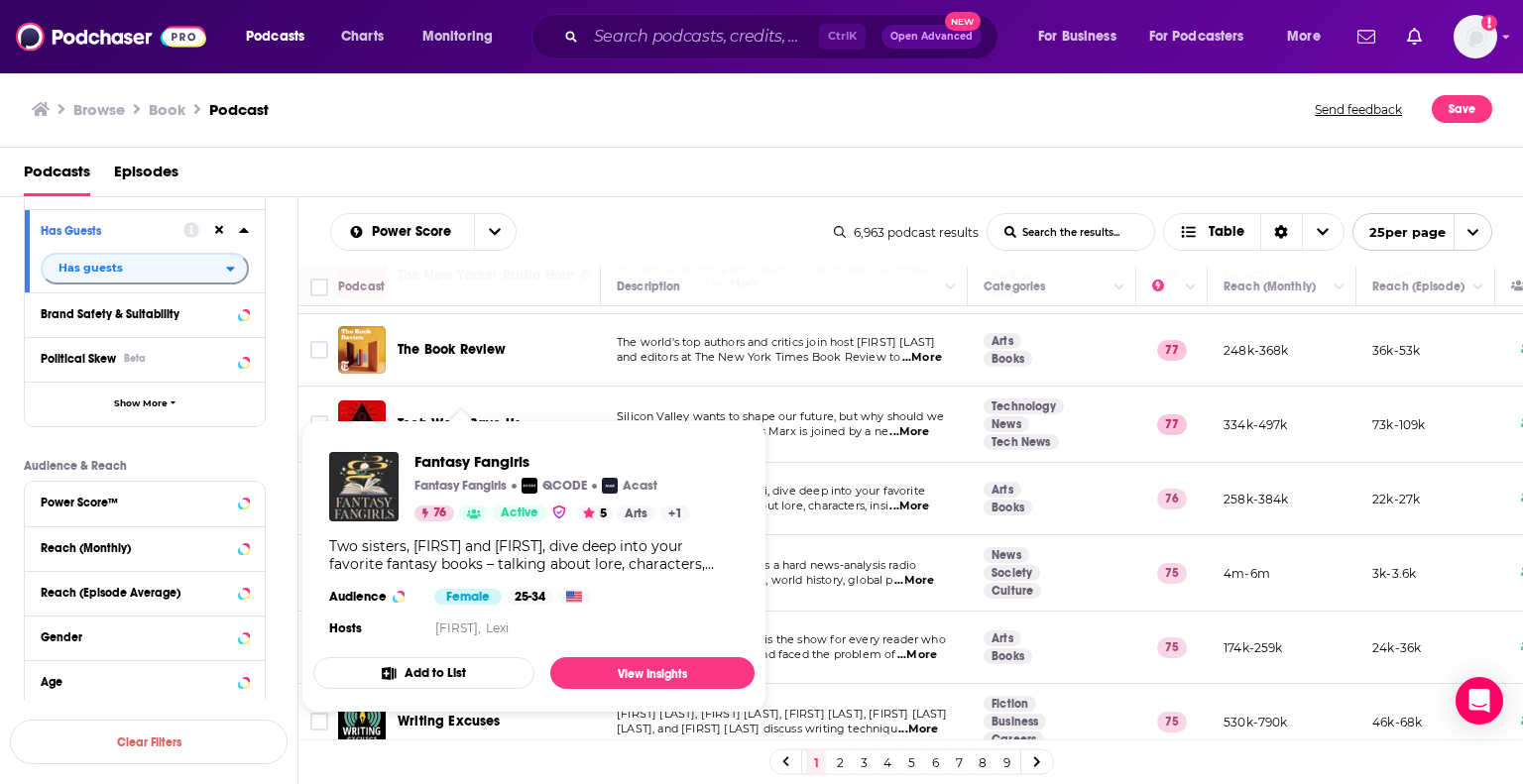 drag, startPoint x: 483, startPoint y: 496, endPoint x: 644, endPoint y: 594, distance: 188.4808 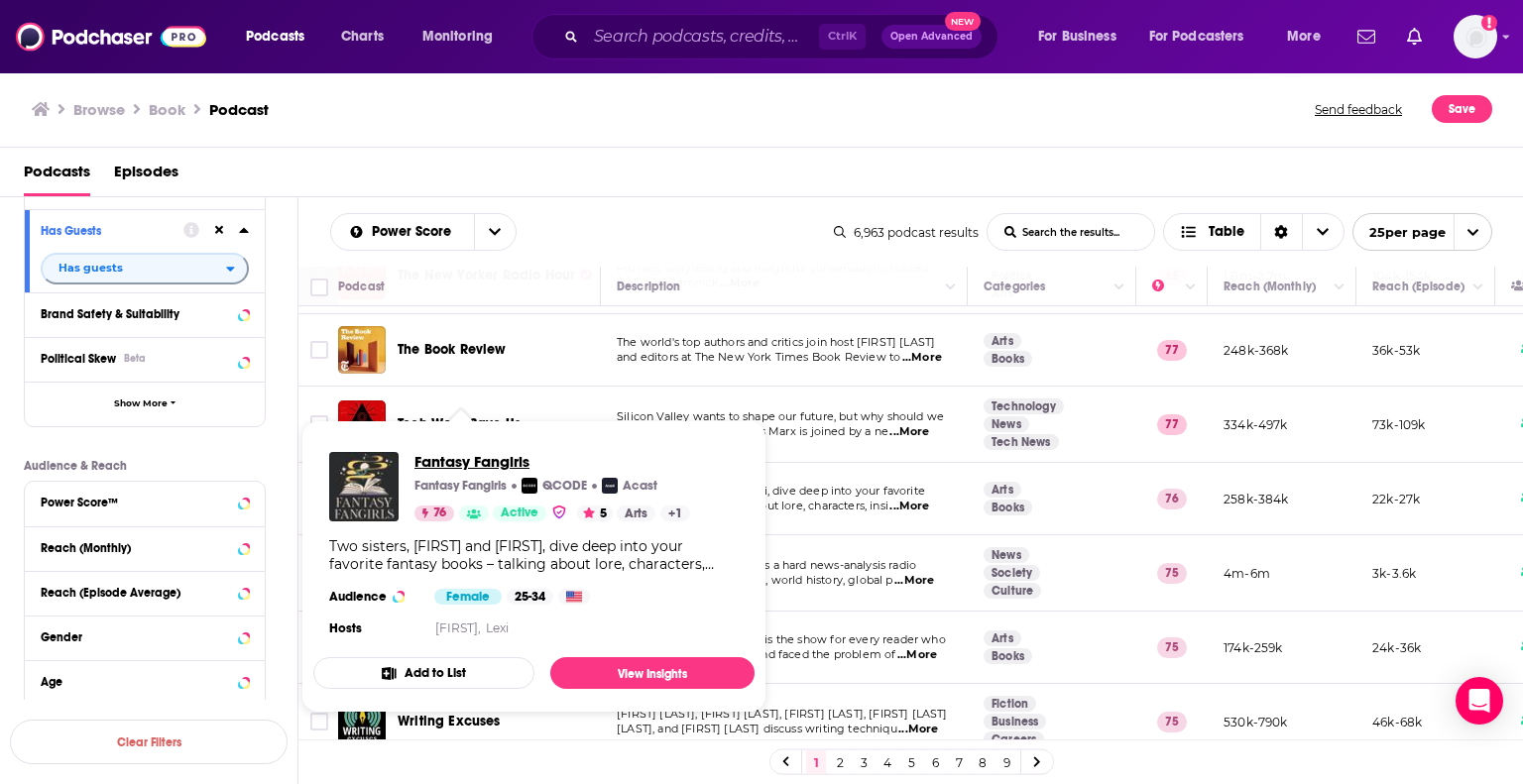 click on "Fantasy Fangirls" at bounding box center (552, 461) 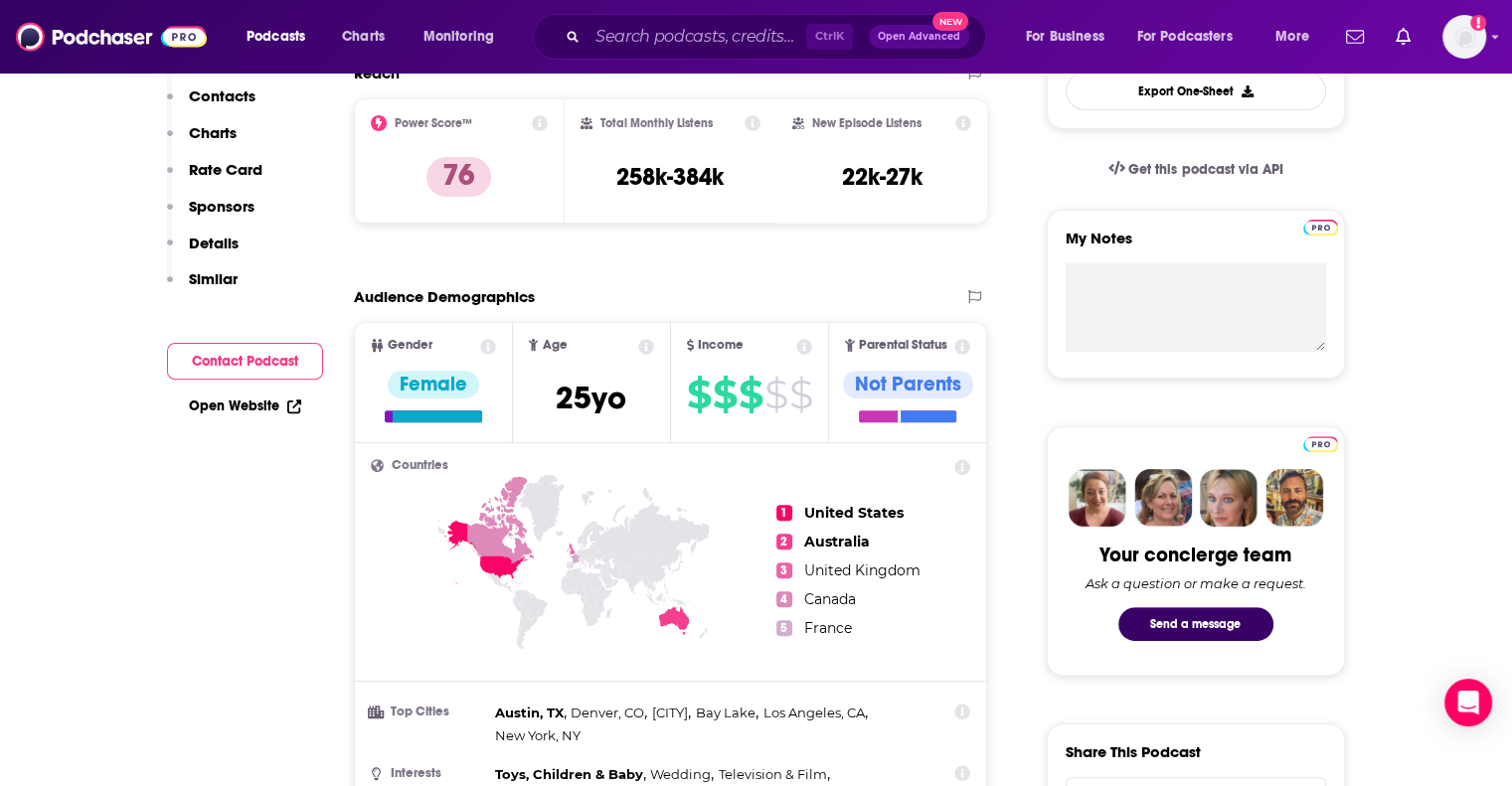 scroll, scrollTop: 0, scrollLeft: 0, axis: both 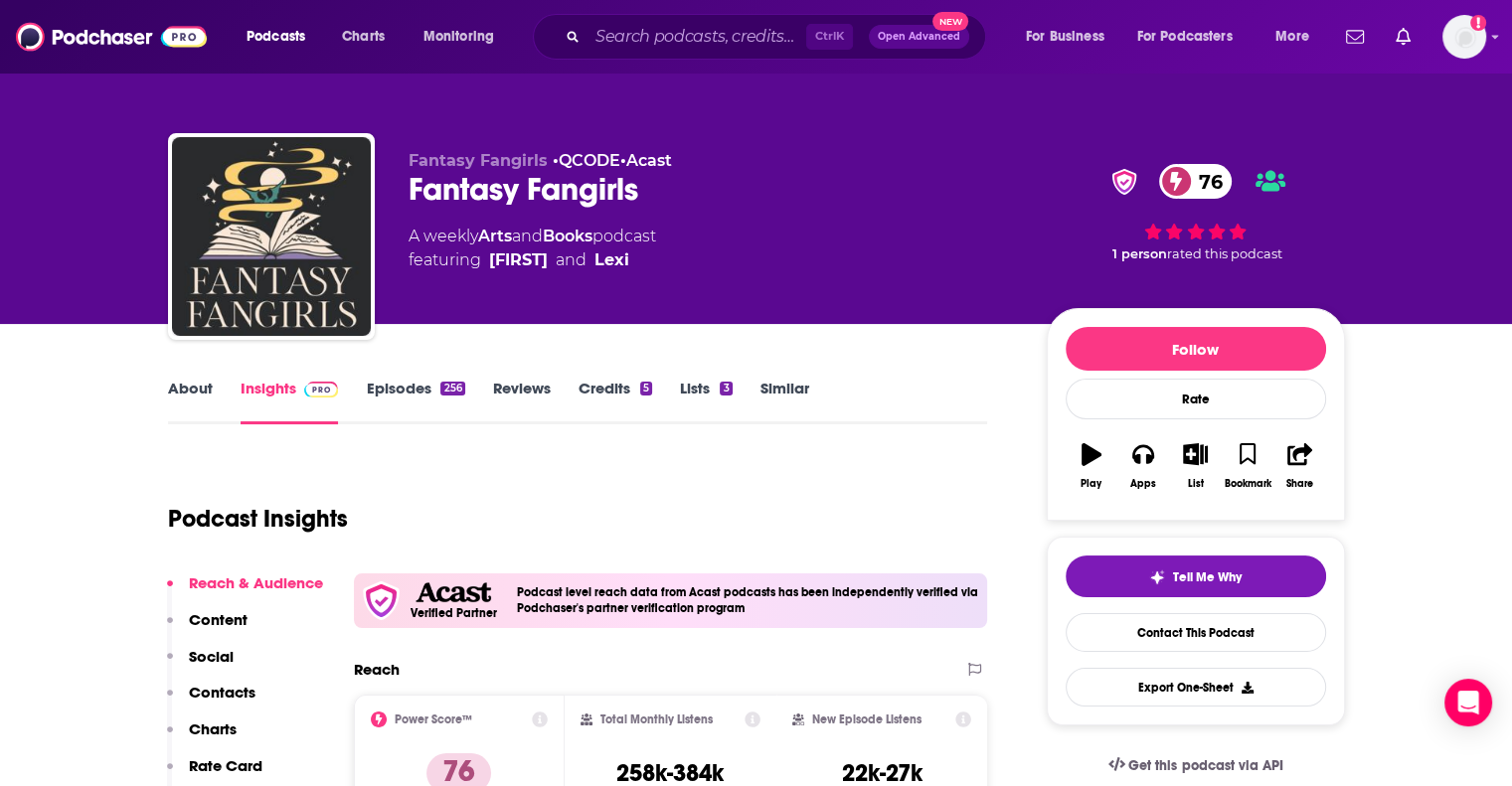 click on "Episodes 256" at bounding box center [415, 401] 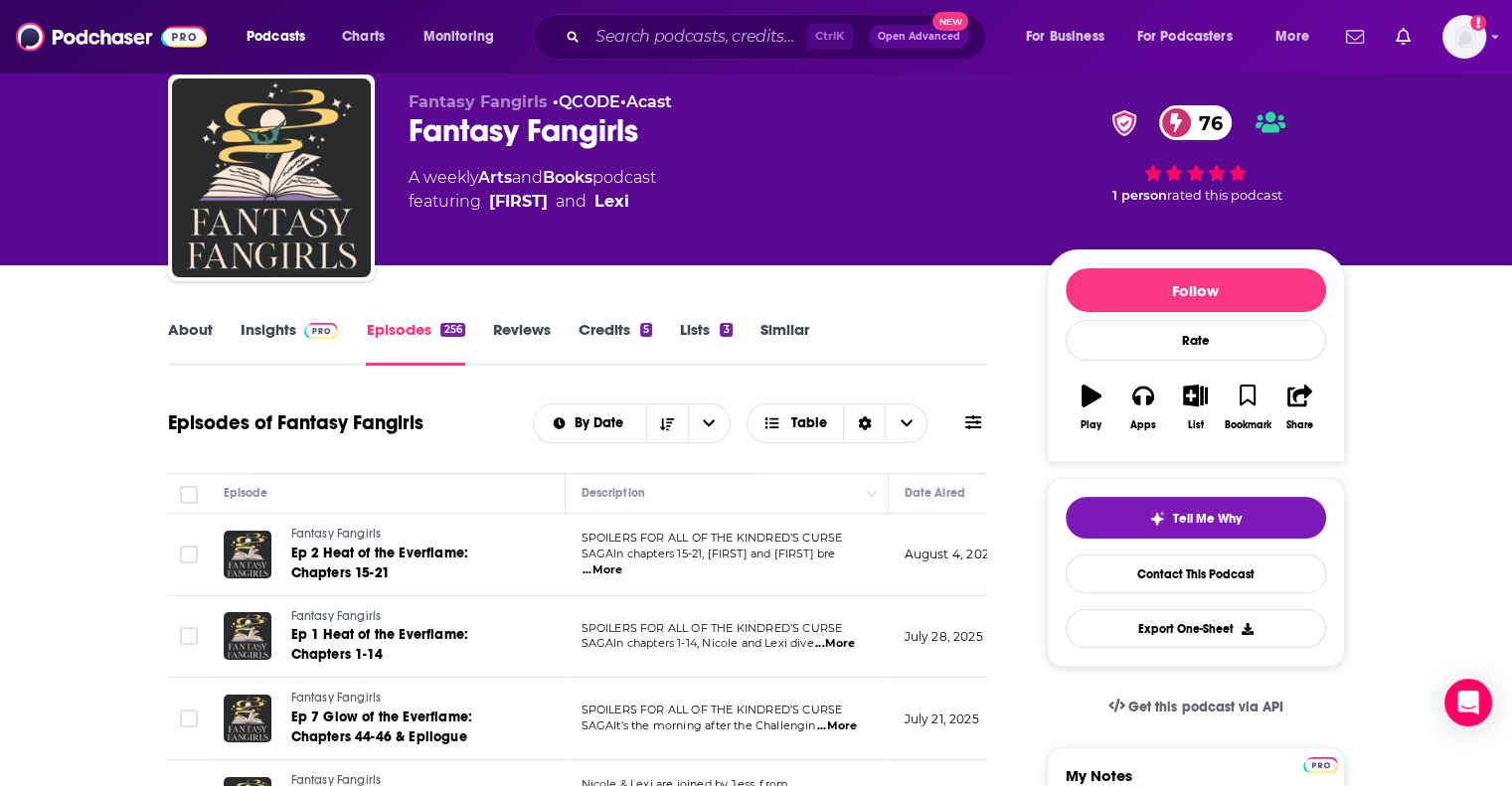 scroll, scrollTop: 0, scrollLeft: 0, axis: both 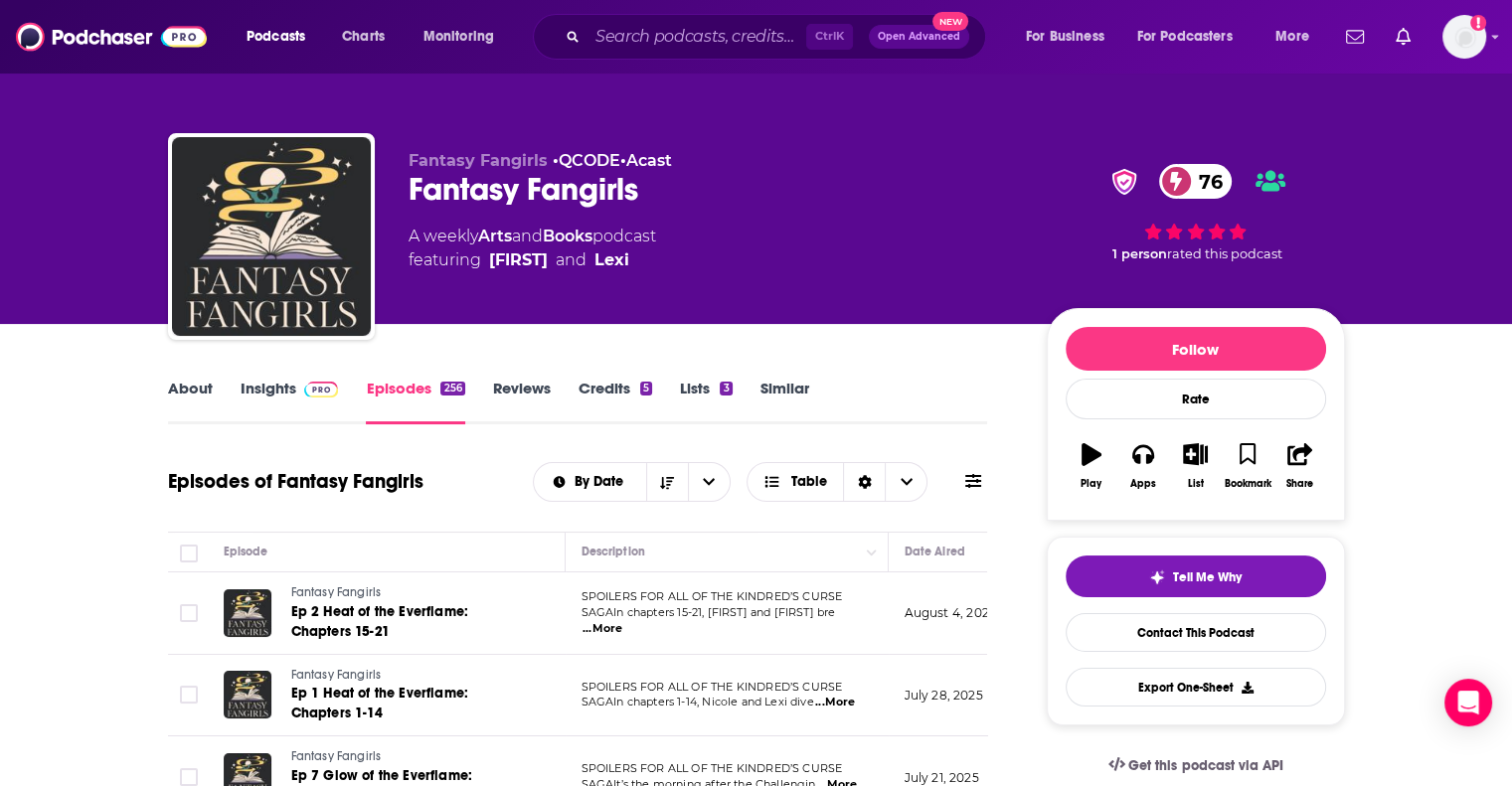 click on "Insights" at bounding box center (289, 401) 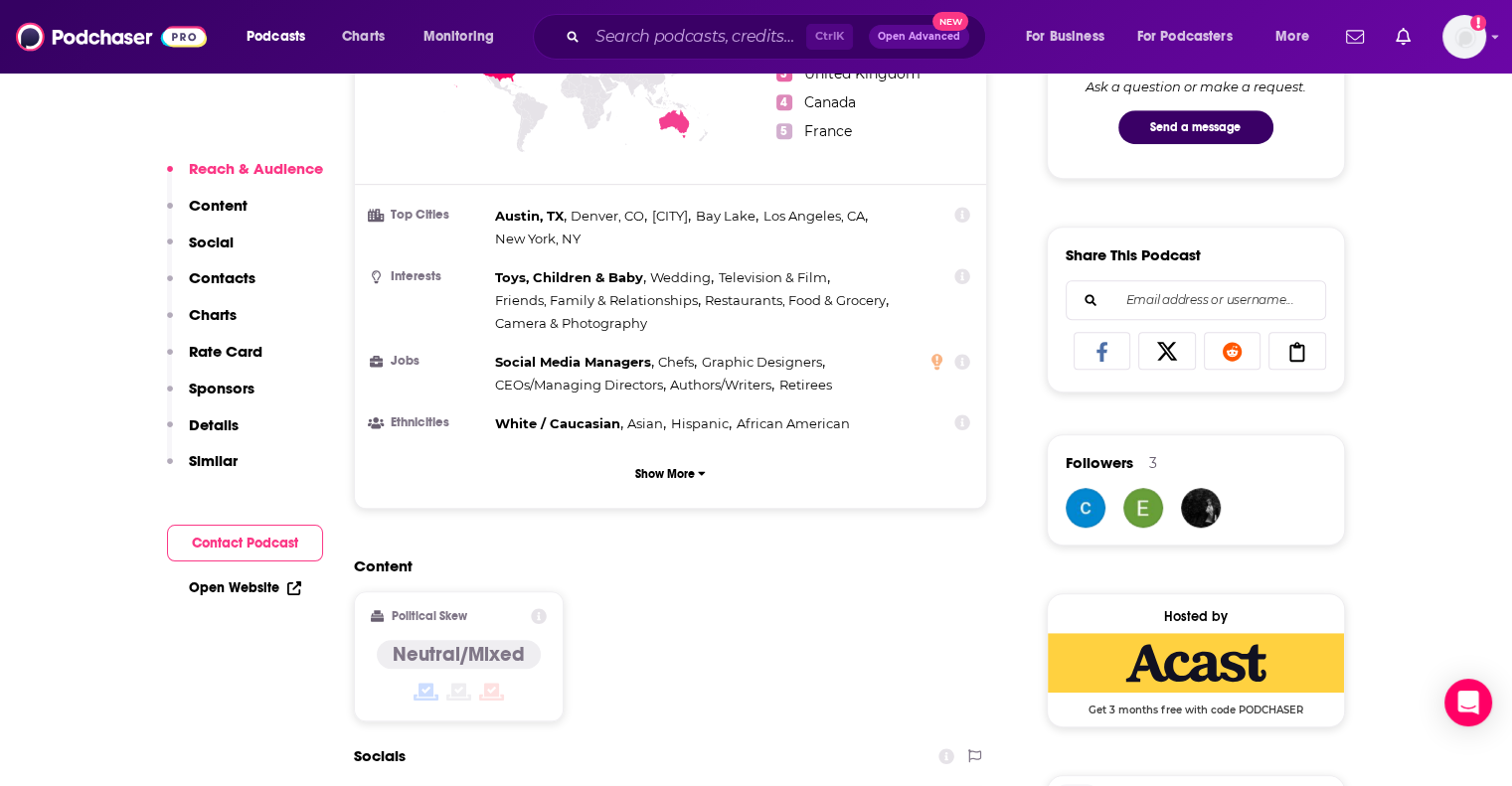 scroll, scrollTop: 1590, scrollLeft: 0, axis: vertical 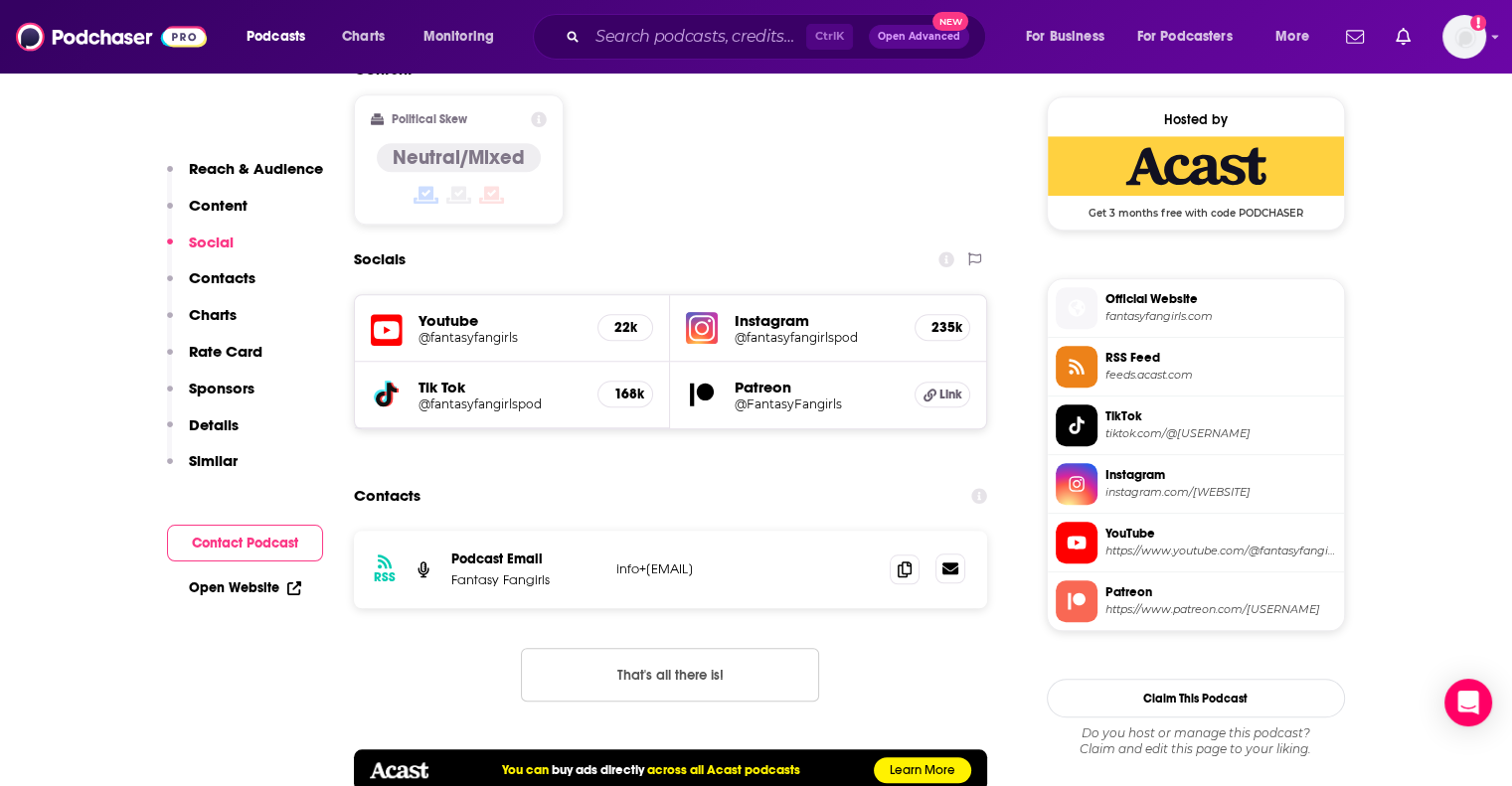 click at bounding box center [950, 568] 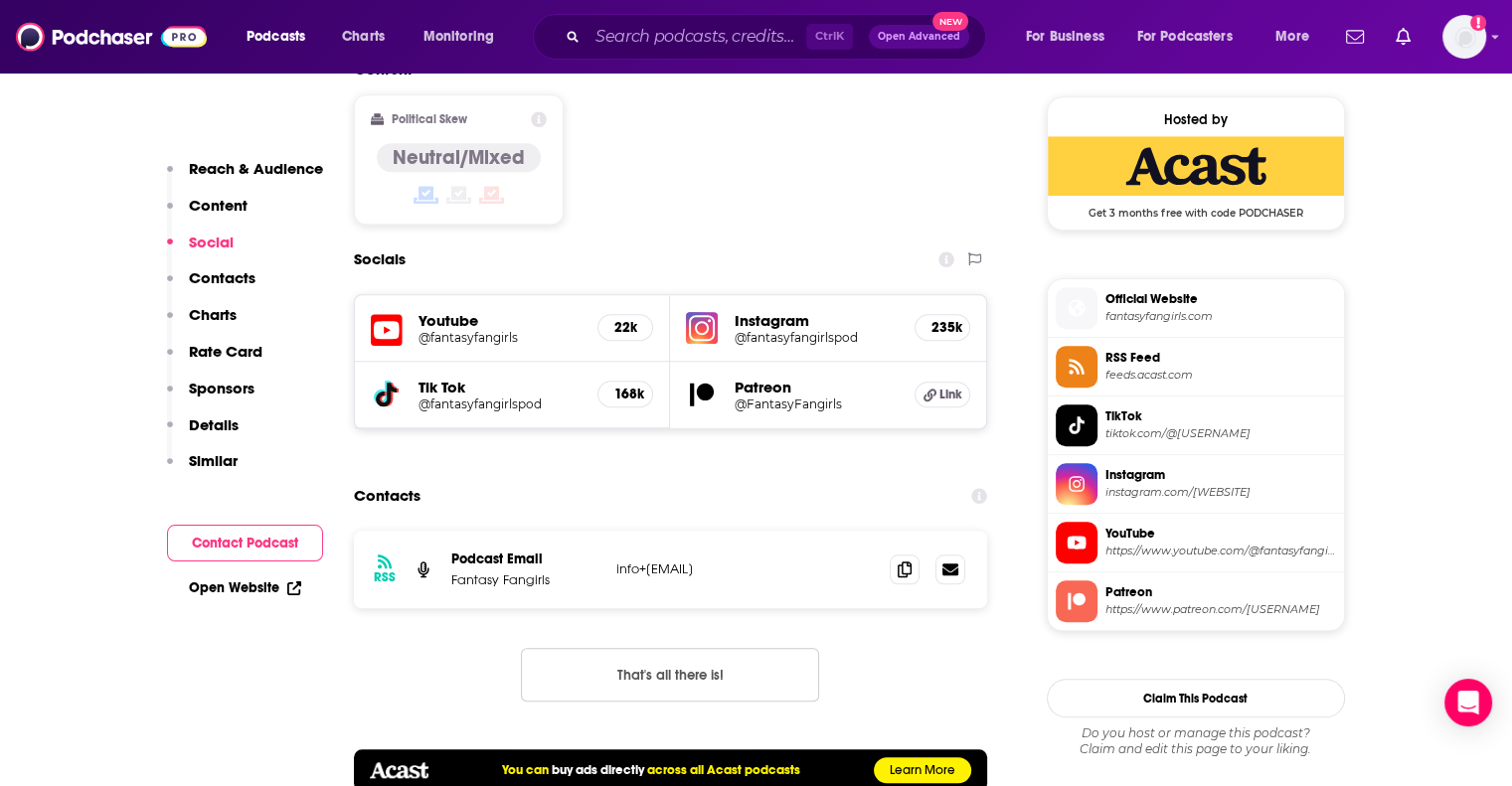 click on "program on current events, world history, global p
Podcast level reach data from Acast podcasts has been independently verified via Podchaser's partner verification program
Reach Power Score™ 76 Total Monthly Listens 258k-384k New Episode Listens 22k-27k Export One-Sheet Audience Demographics Gender Female Age 25 yo Income $ $ $ $ $ Parental Status Not Parents Countries 1 United States 2 Australia 3 United Kingdom 4 Canada 5 France Top Cities Austin, [CITY], [CITY] , [CITY] , [CITY] , [CITY] , [CITY] Interests Toys, Children & Baby , Wedding , Television & Film , Friends, Family & Relationships , Restaurants, Food & Grocery , Camera & Photography Jobs Social Media Managers , Chefs , Graphic Designers , CEOs/Managing Directors , Authors/Writers , Retirees Ethnicities White / Caucasian , Asian , Hispanic , 22k" at bounding box center (756, 4503) 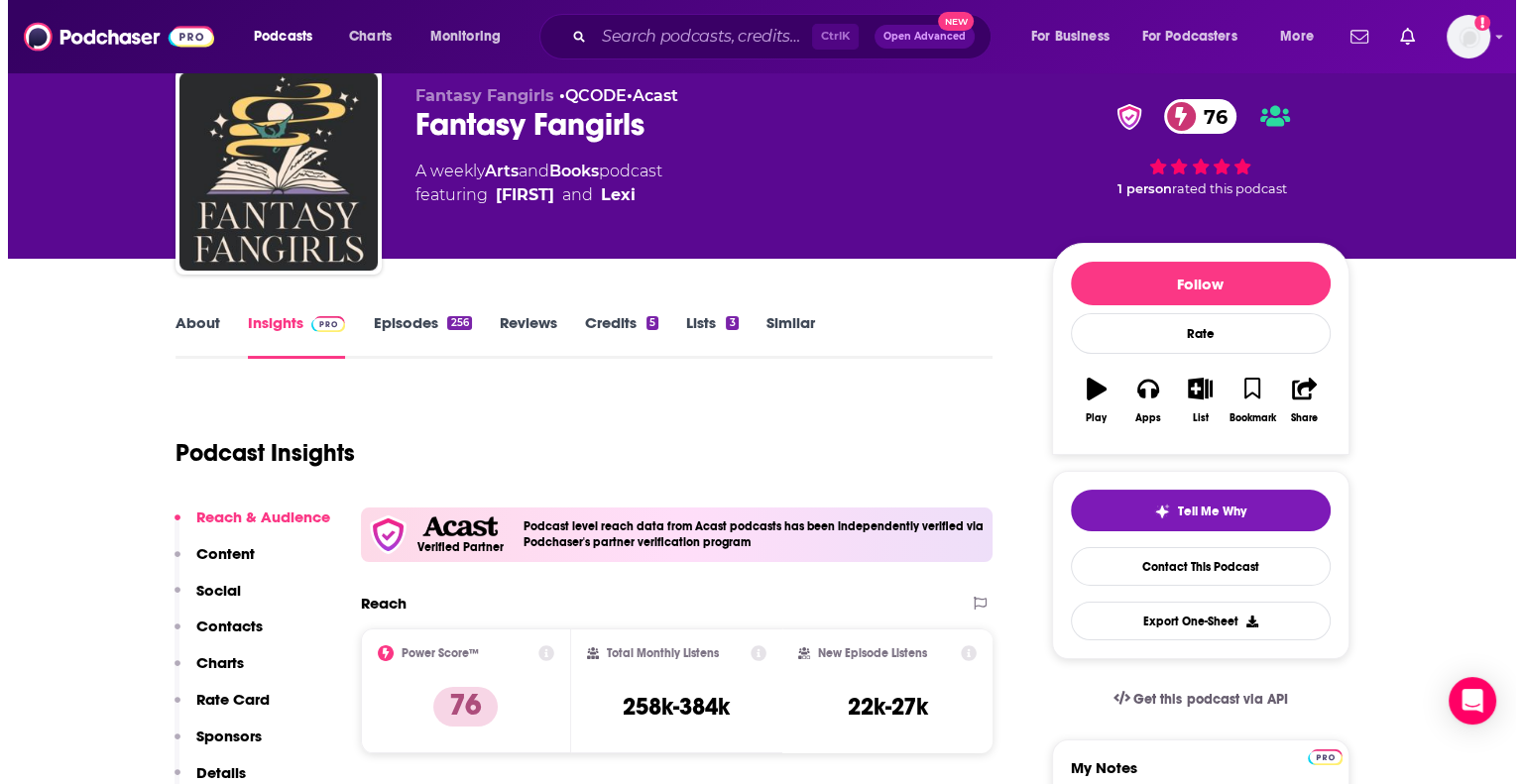 scroll, scrollTop: 0, scrollLeft: 0, axis: both 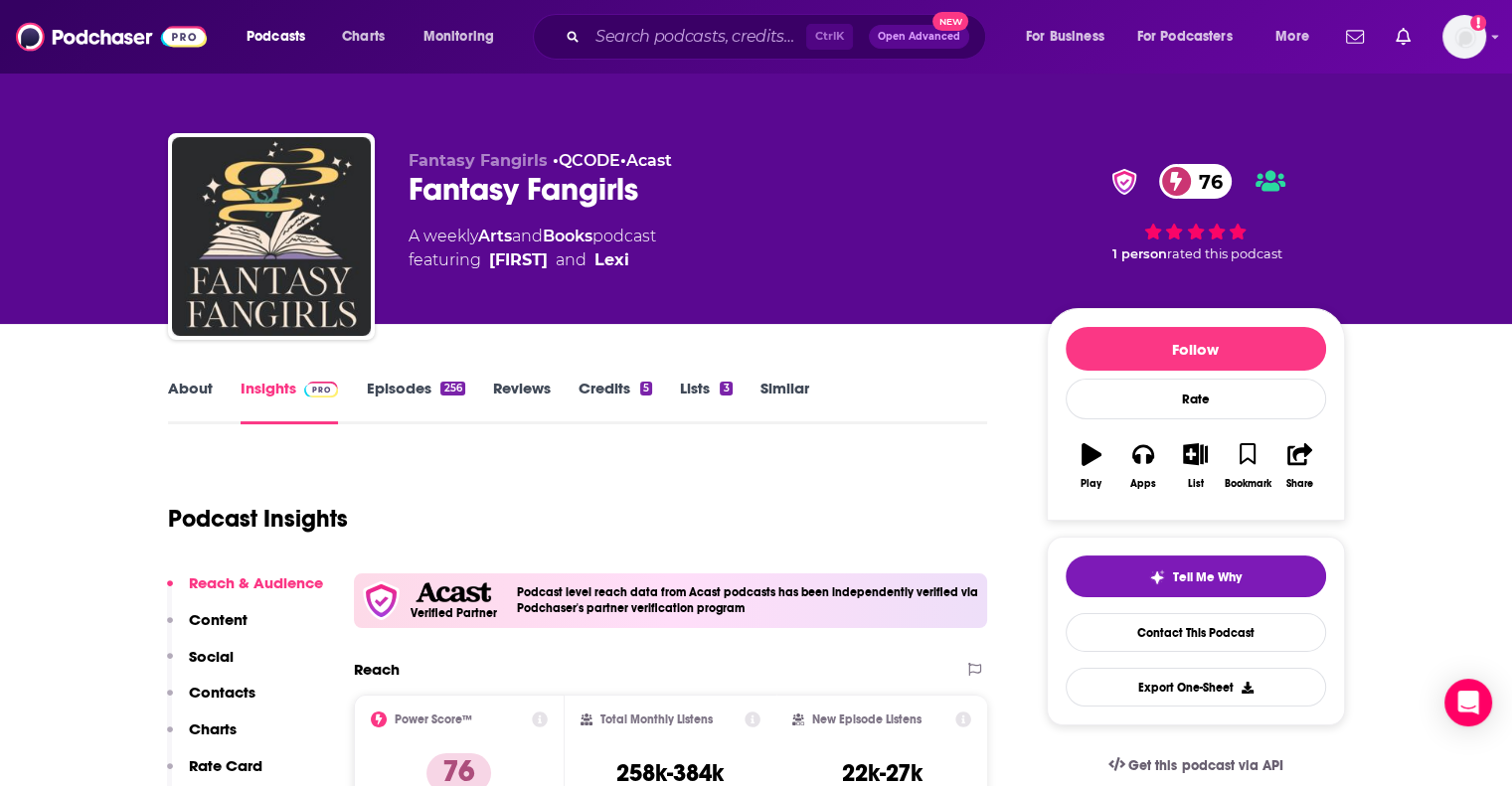 click on "About" at bounding box center (190, 401) 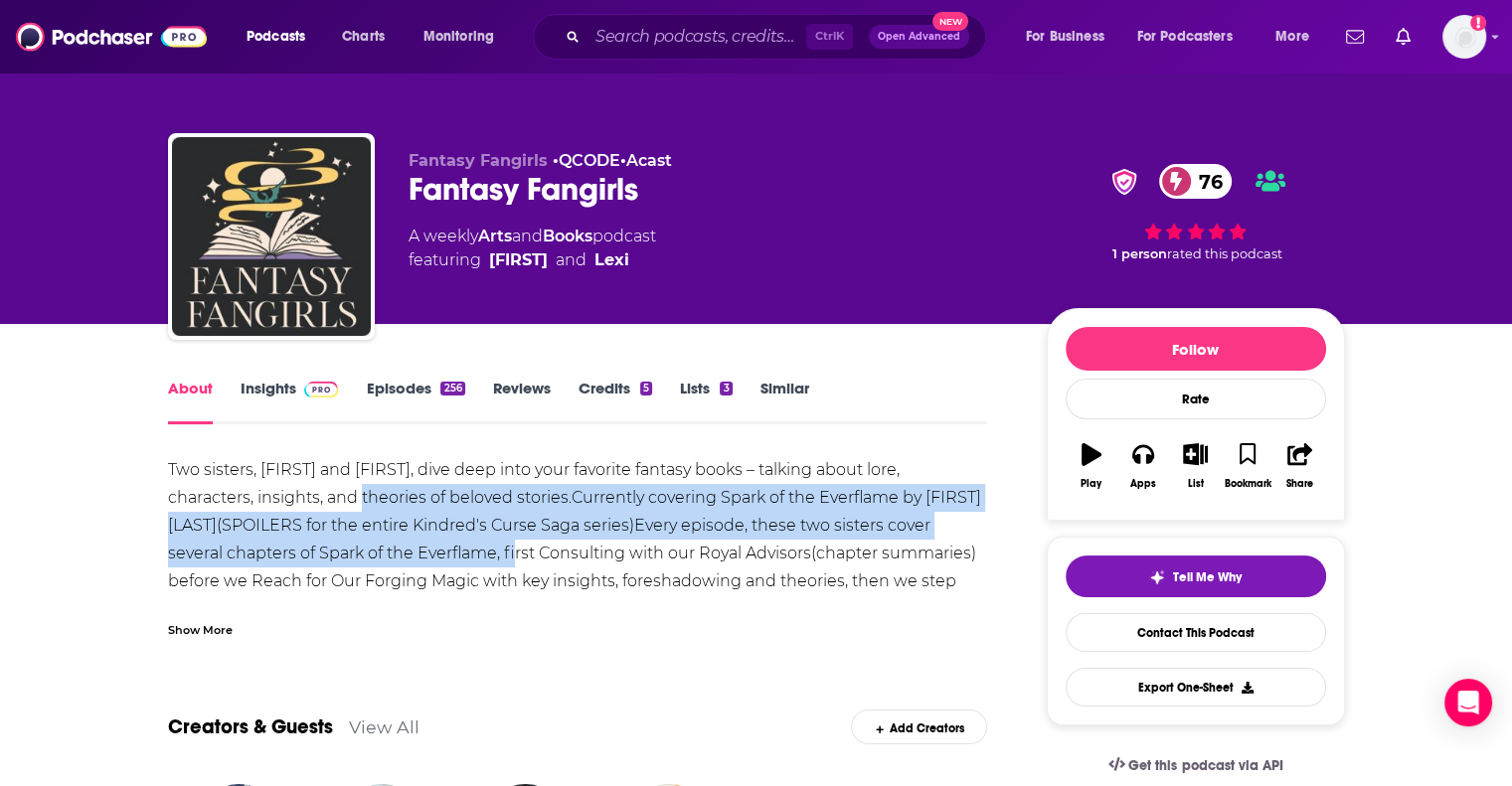 drag, startPoint x: 307, startPoint y: 496, endPoint x: 527, endPoint y: 564, distance: 230.26941 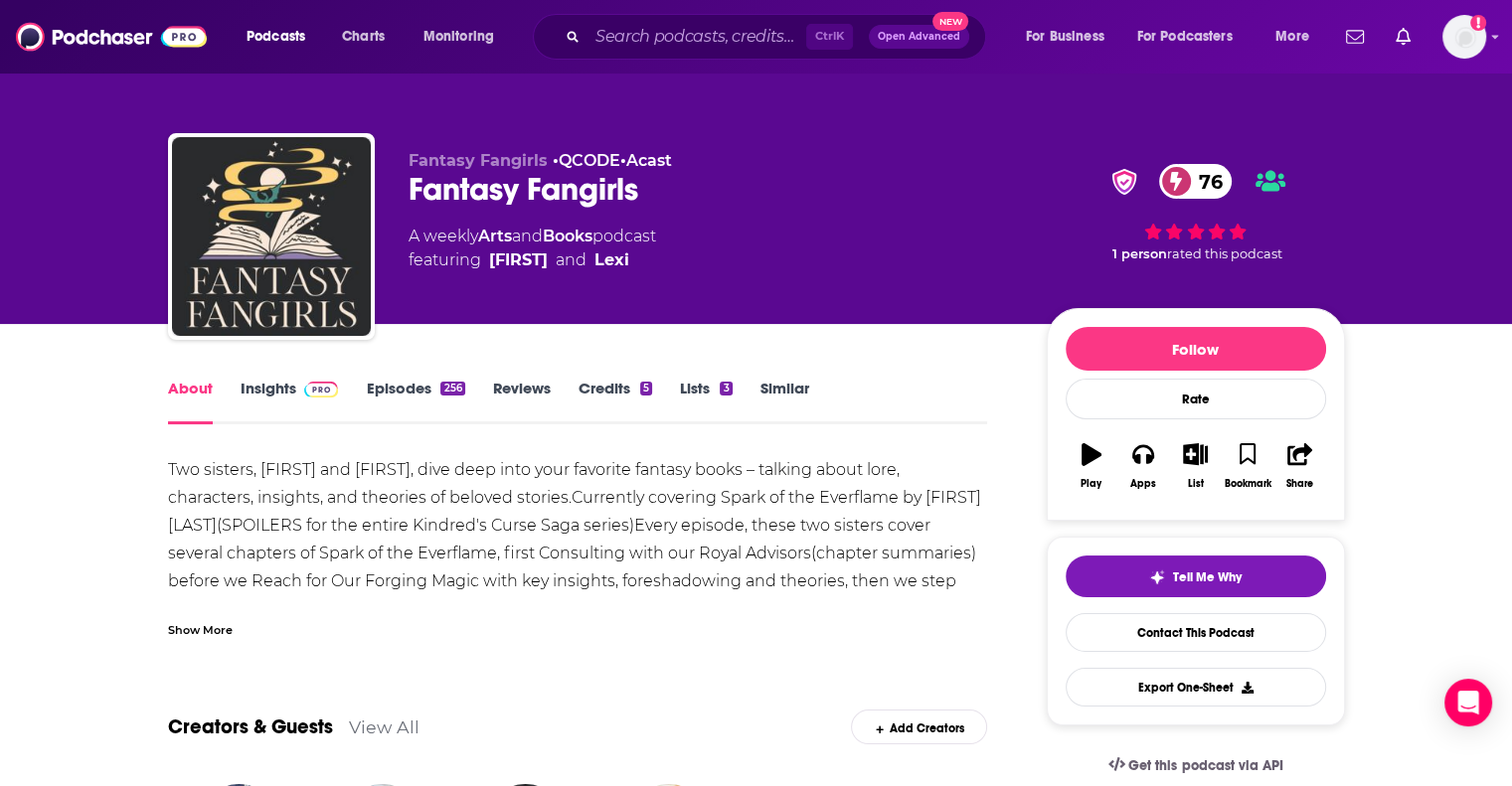 drag, startPoint x: 589, startPoint y: 563, endPoint x: 502, endPoint y: 533, distance: 92.02717 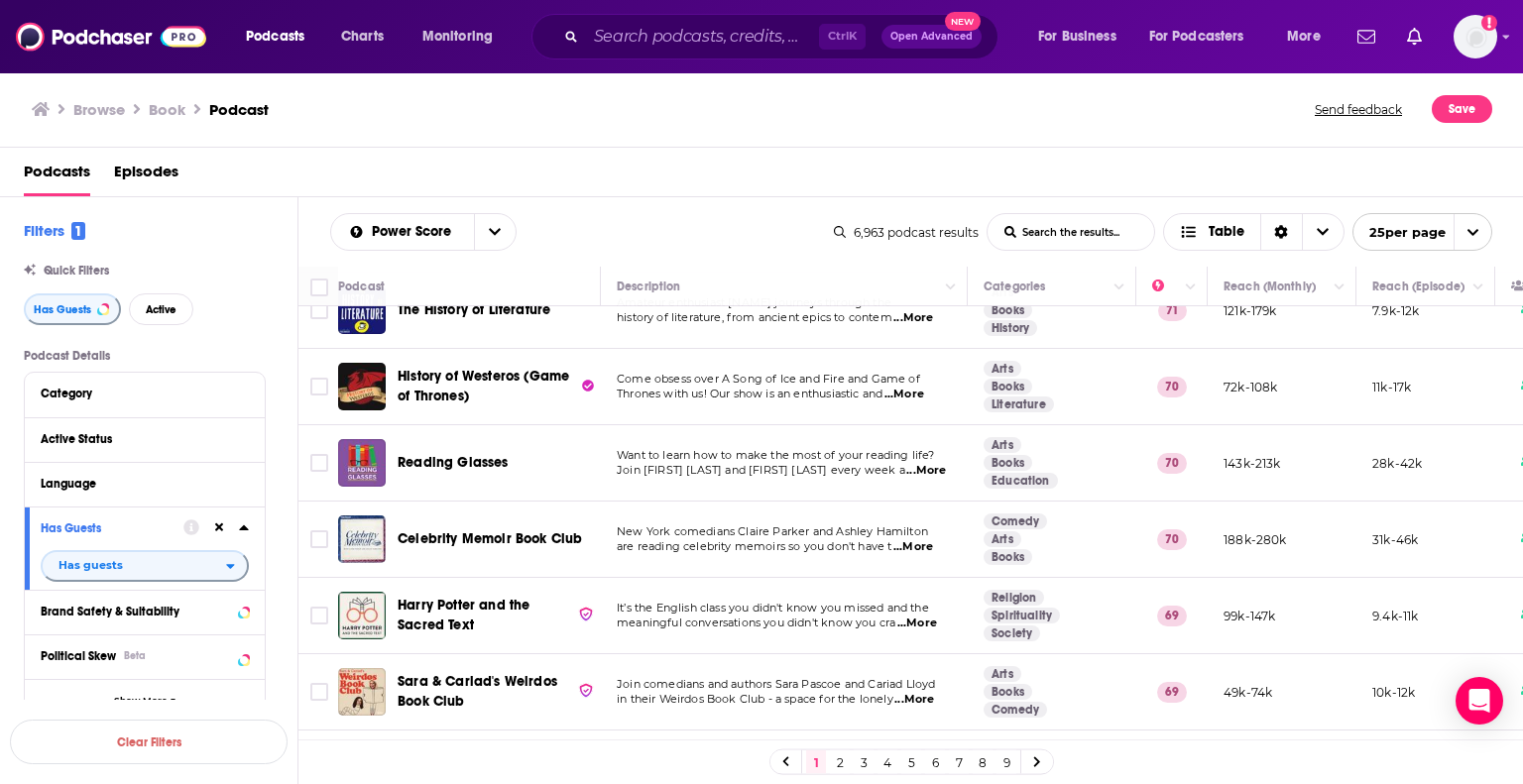 scroll, scrollTop: 1460, scrollLeft: 0, axis: vertical 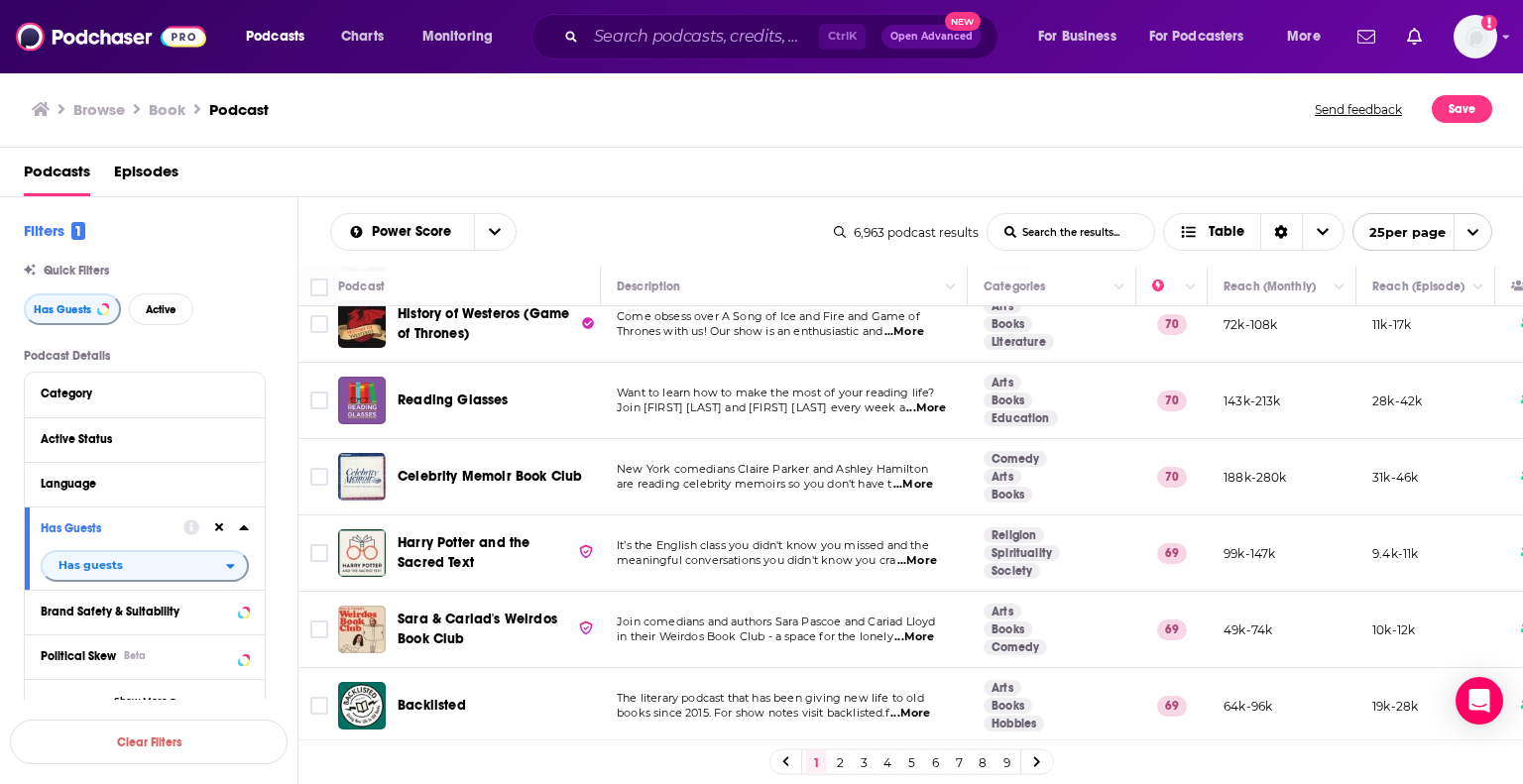 click on "2" at bounding box center [840, 762] 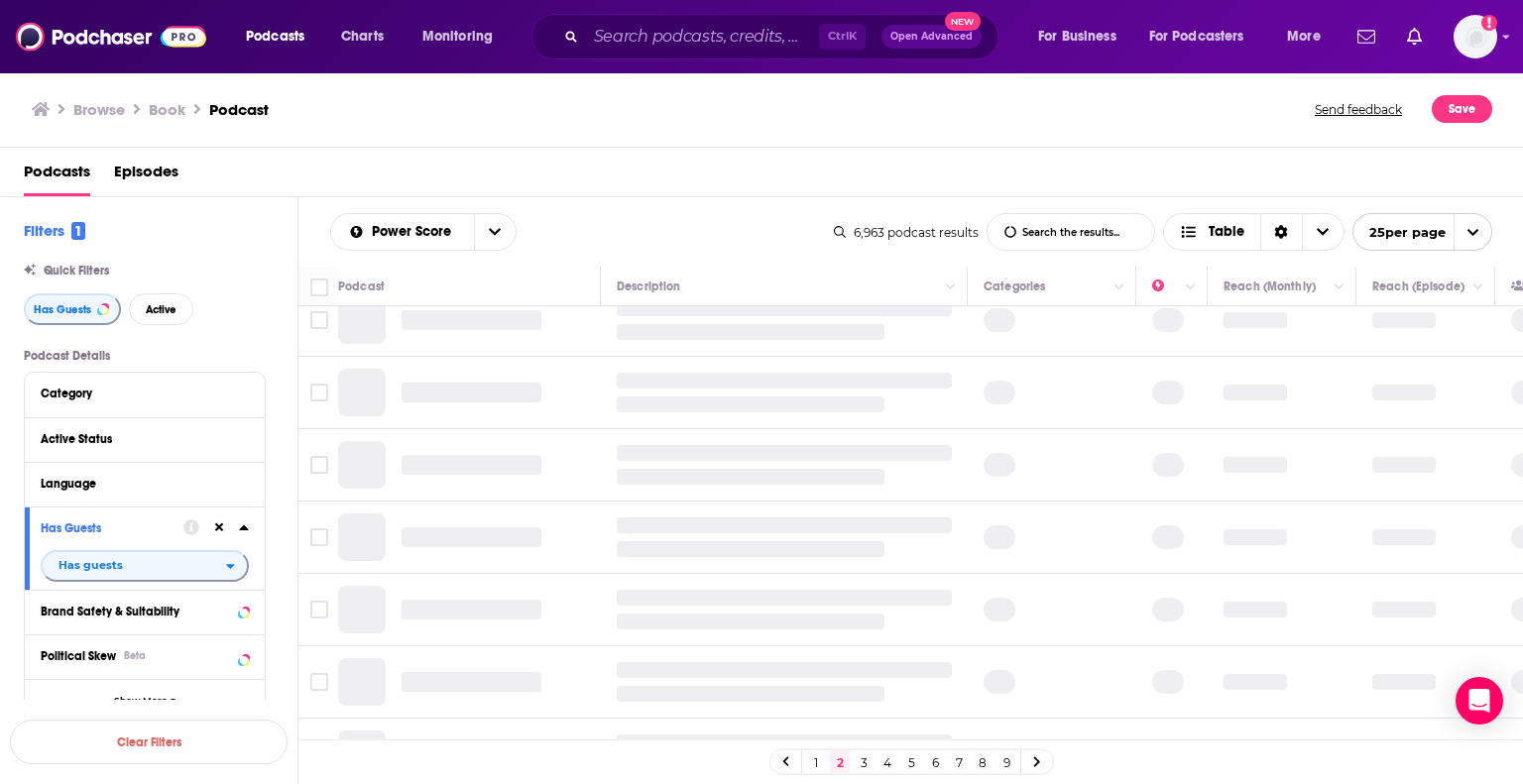 scroll, scrollTop: 0, scrollLeft: 0, axis: both 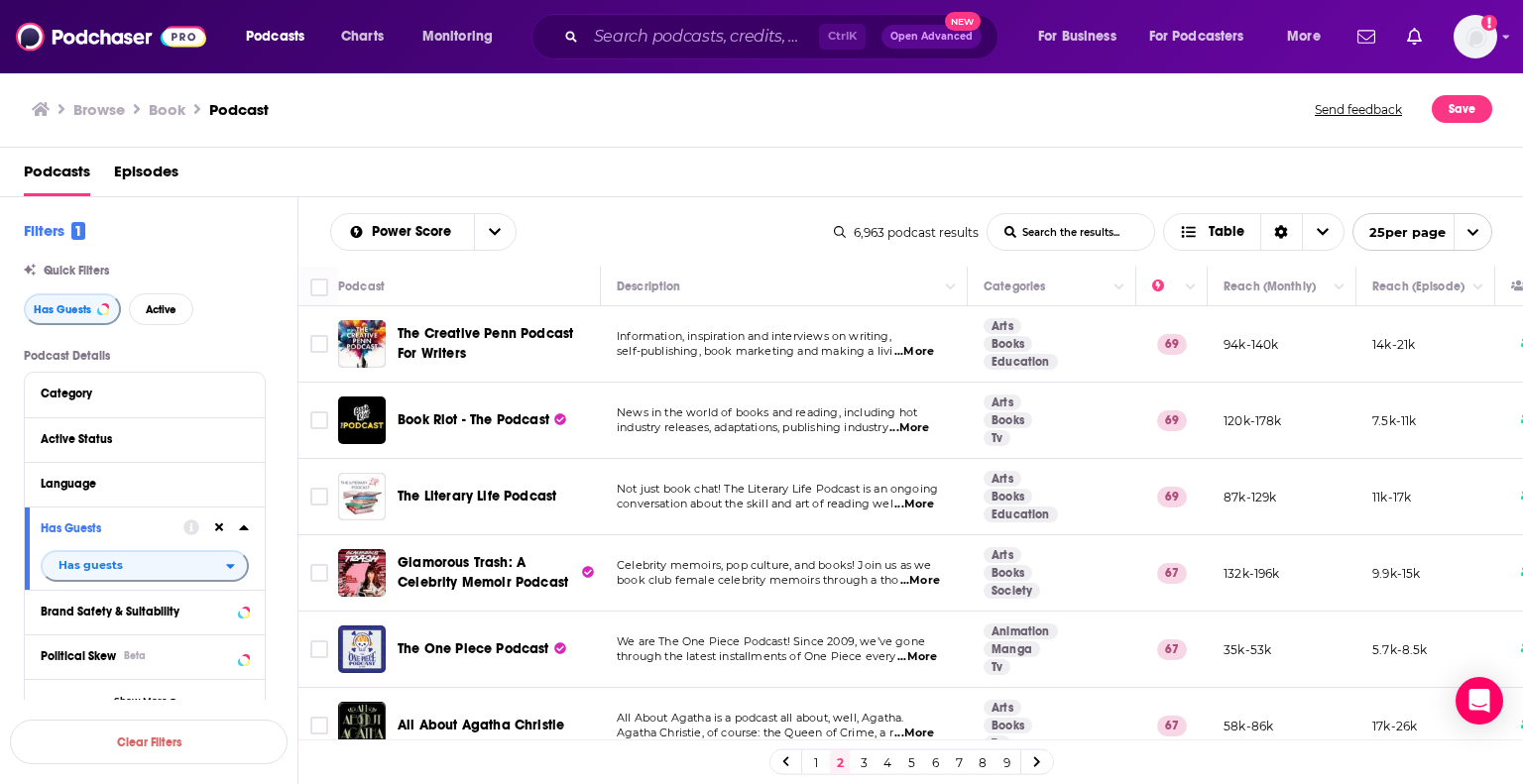 click on "Power Score List Search Input Search the results... Table 6,963   podcast   results List Search Input Search the results... Table 25  per page" at bounding box center (911, 232) 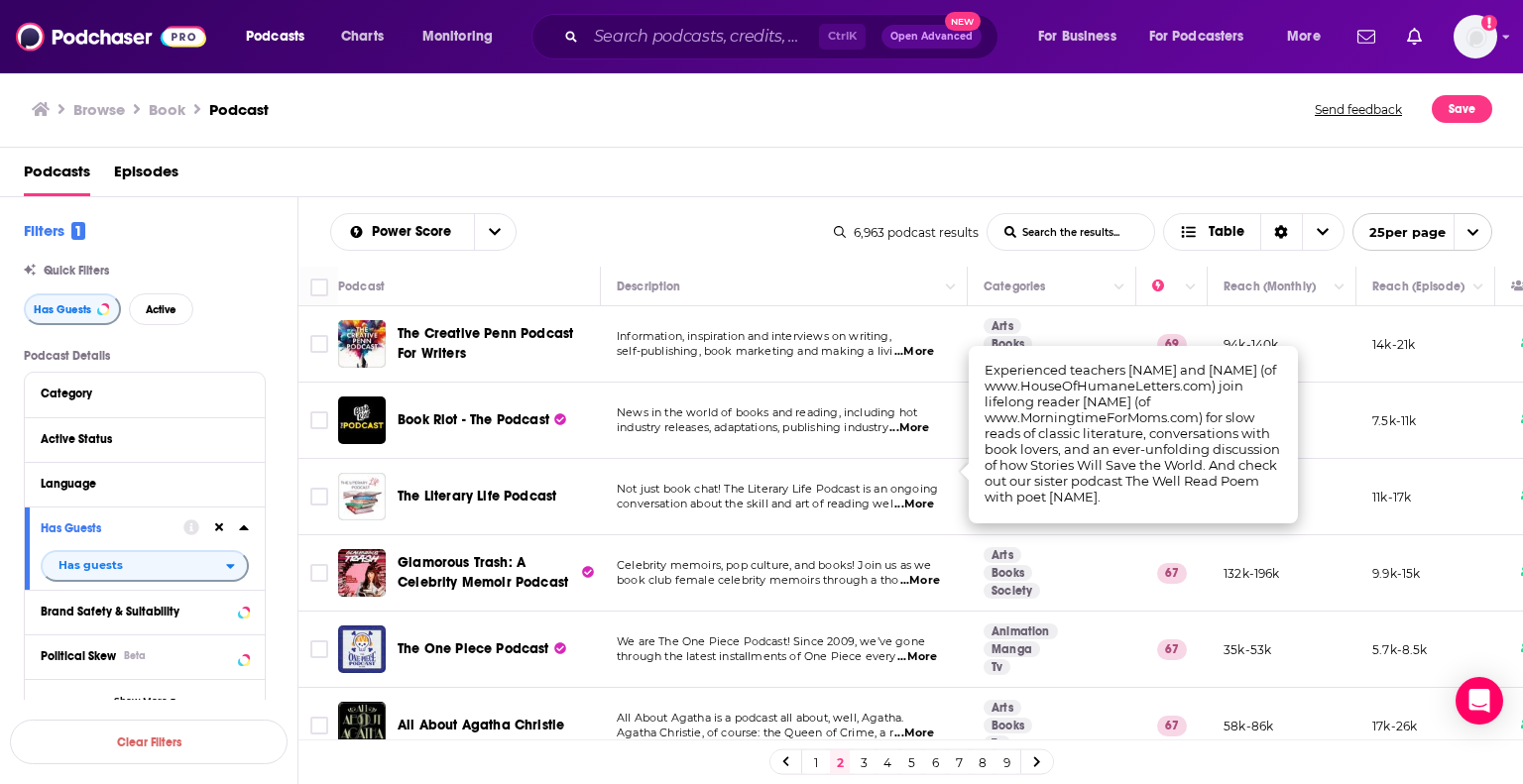 scroll, scrollTop: 297, scrollLeft: 0, axis: vertical 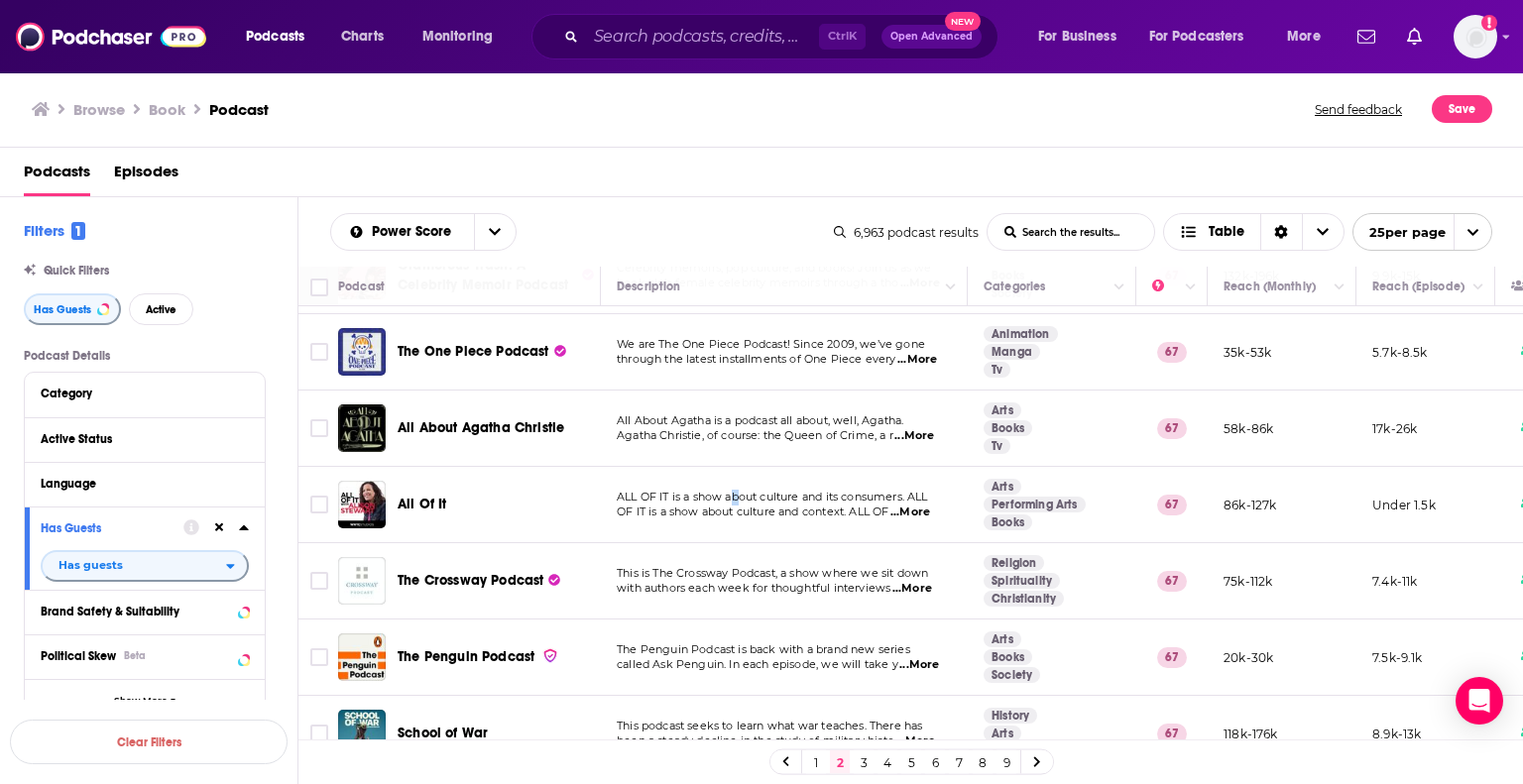 click on "ALL OF IT is a show about culture and its consumers. ALL" at bounding box center (783, 498) 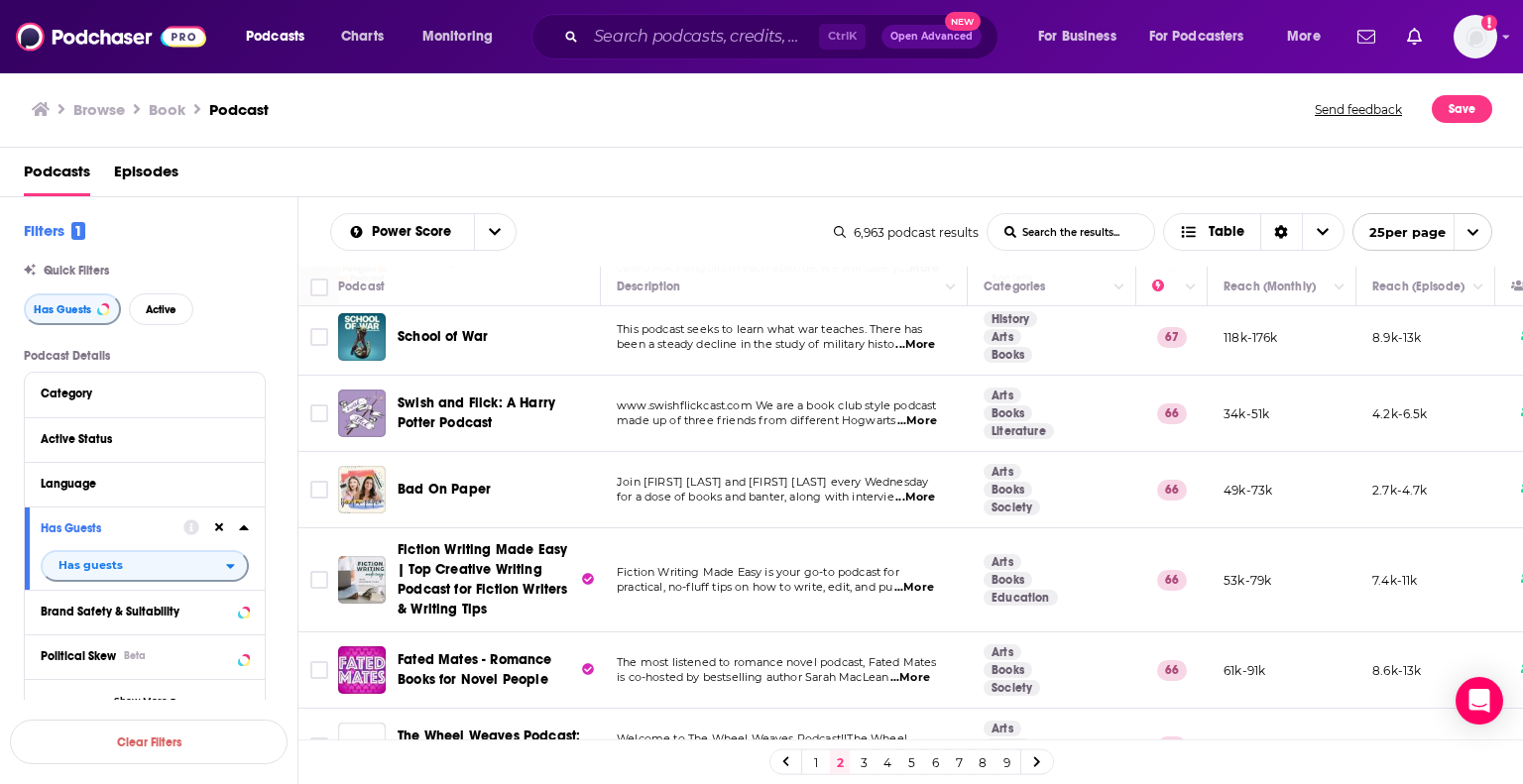 scroll, scrollTop: 892, scrollLeft: 0, axis: vertical 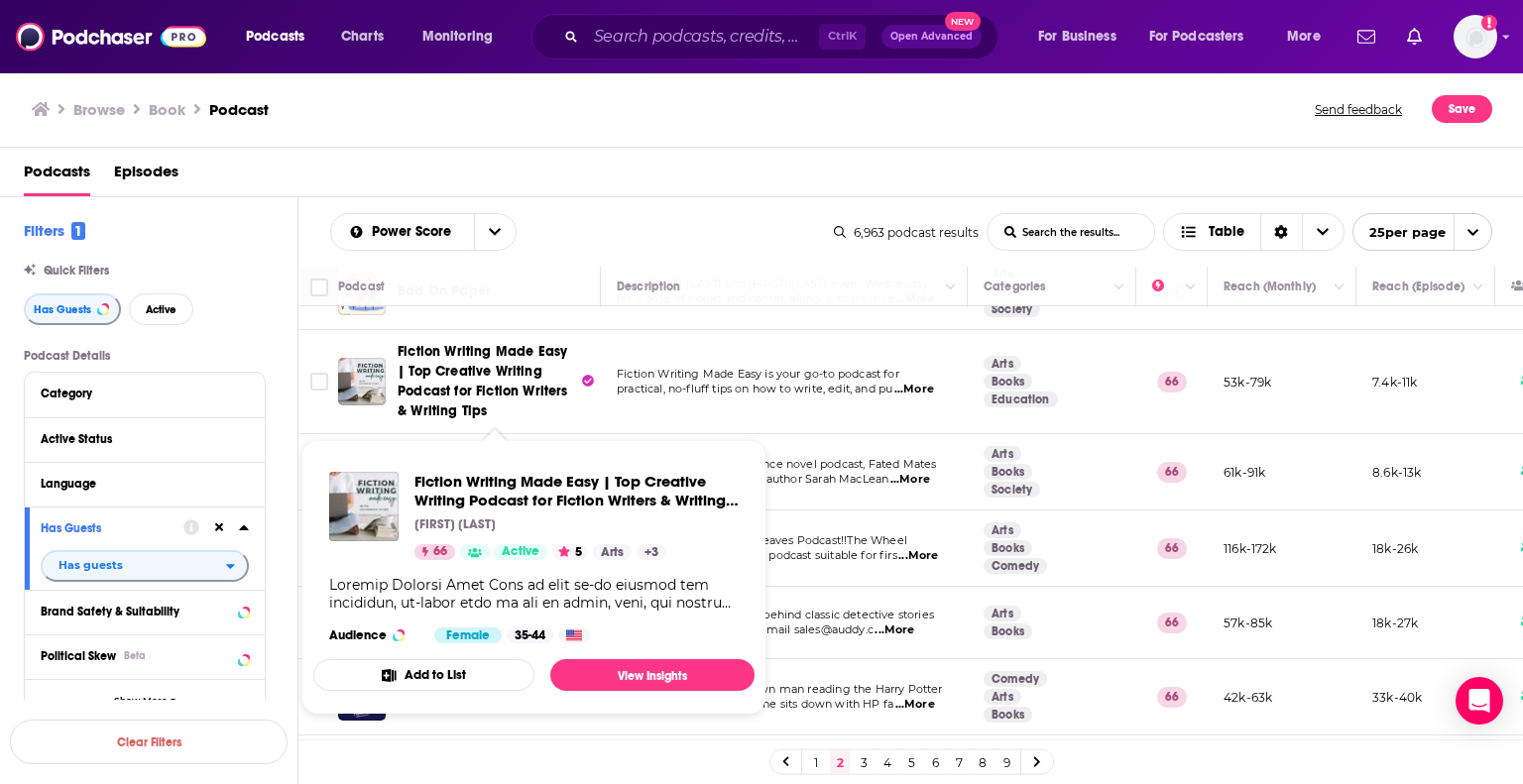 click on "is co-hosted by bestselling author Sarah MacLean" at bounding box center [753, 479] 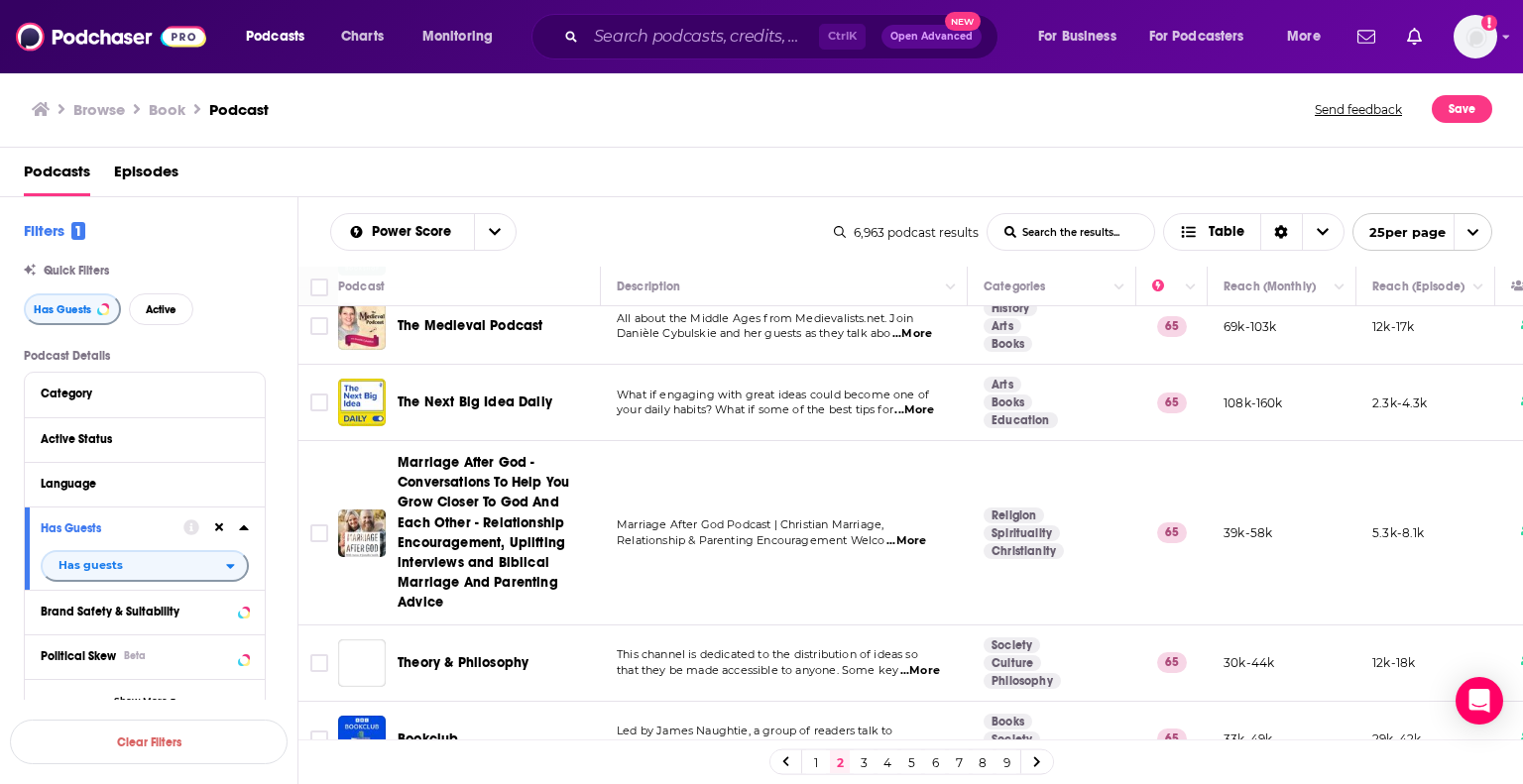 scroll, scrollTop: 1607, scrollLeft: 0, axis: vertical 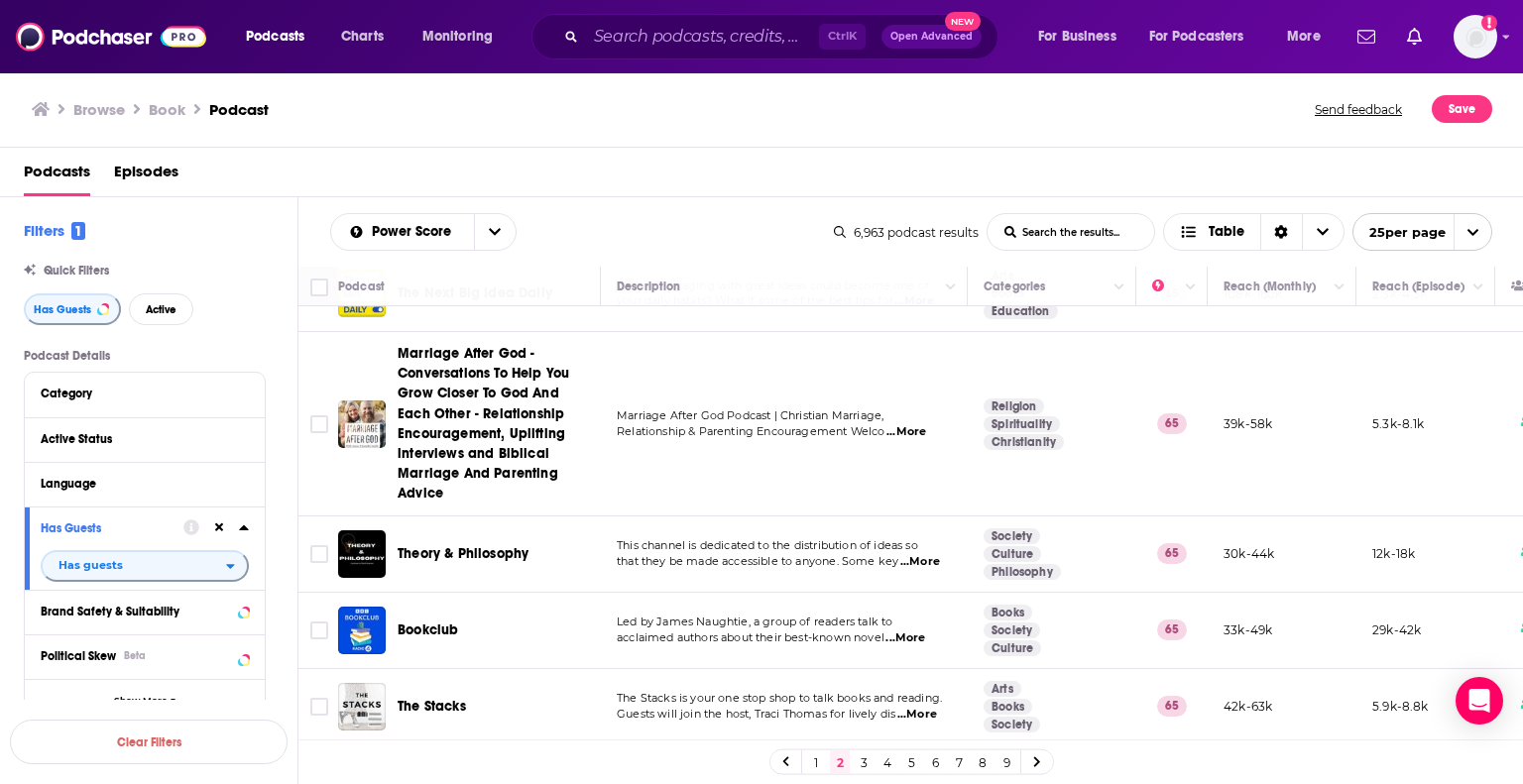 click on "3" at bounding box center [864, 762] 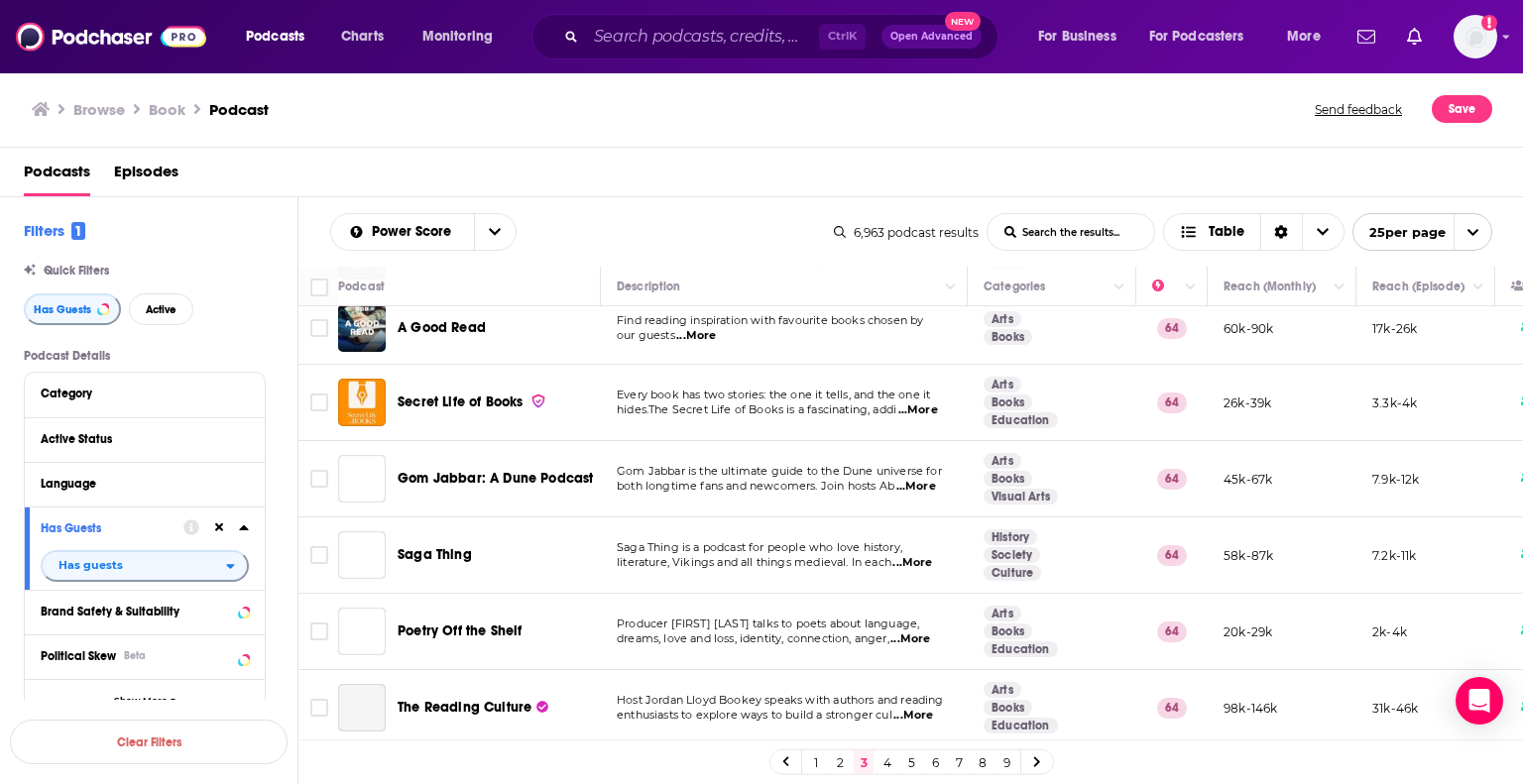 scroll, scrollTop: 793, scrollLeft: 0, axis: vertical 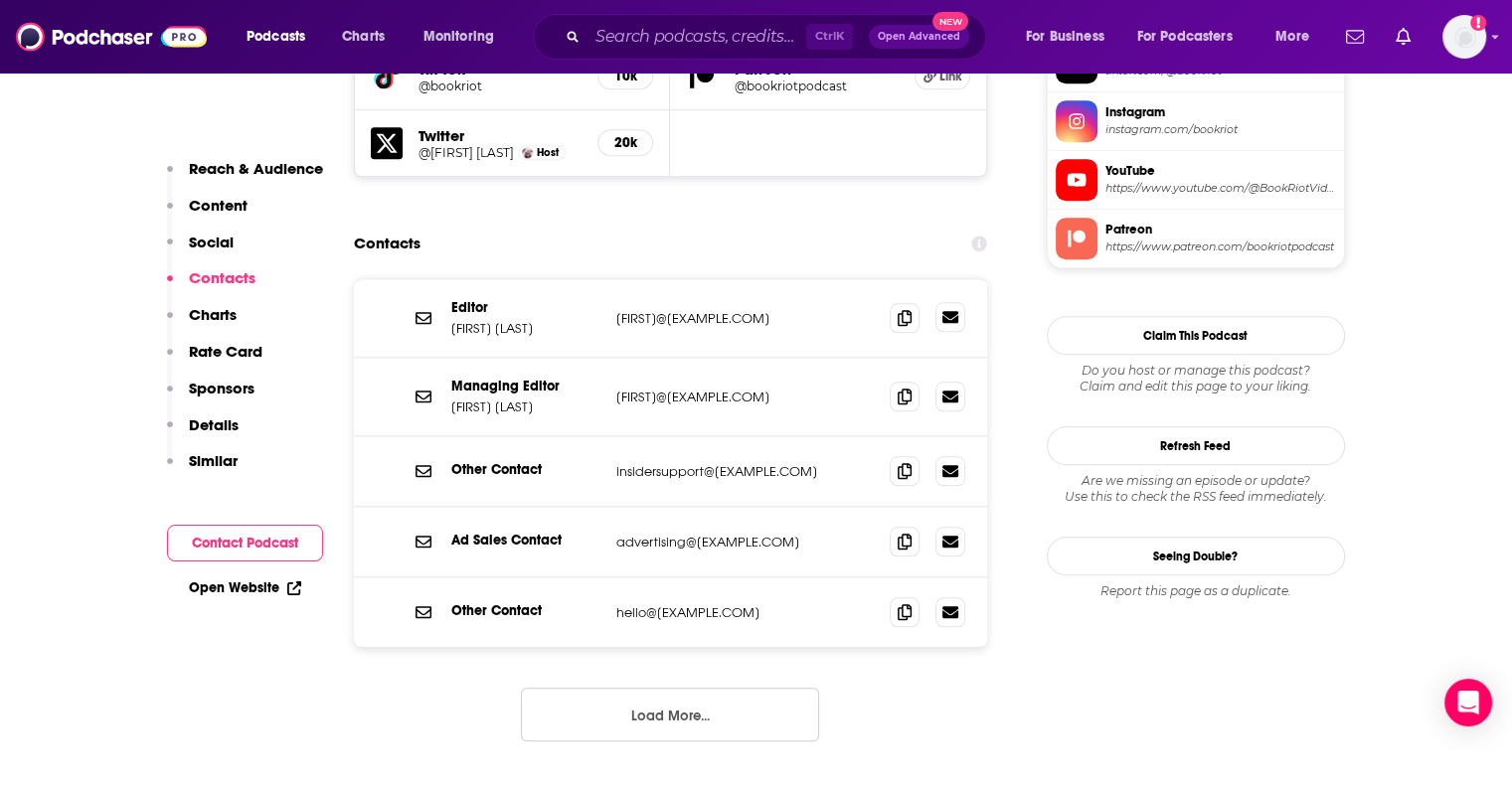 click 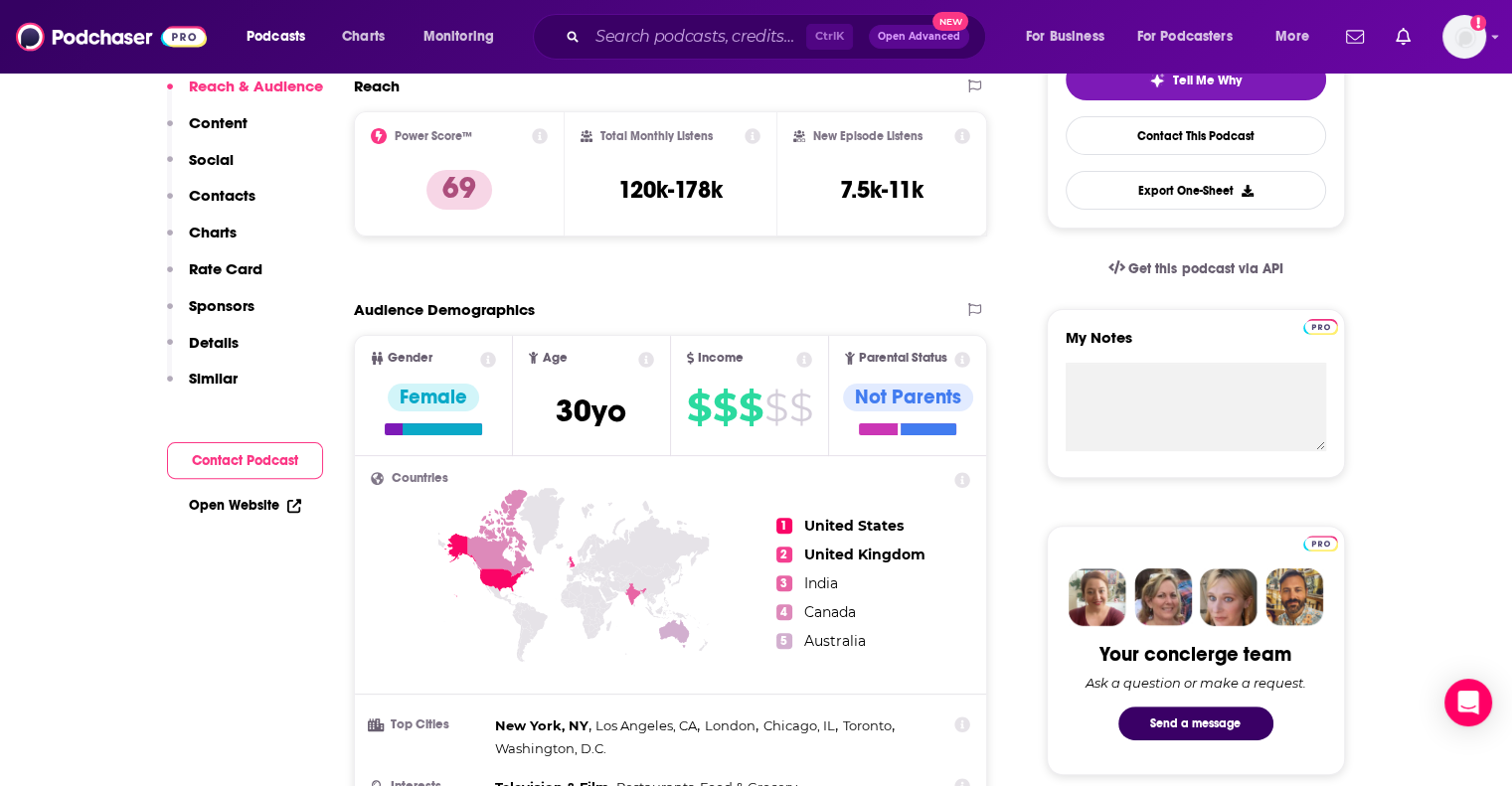 scroll, scrollTop: 0, scrollLeft: 0, axis: both 